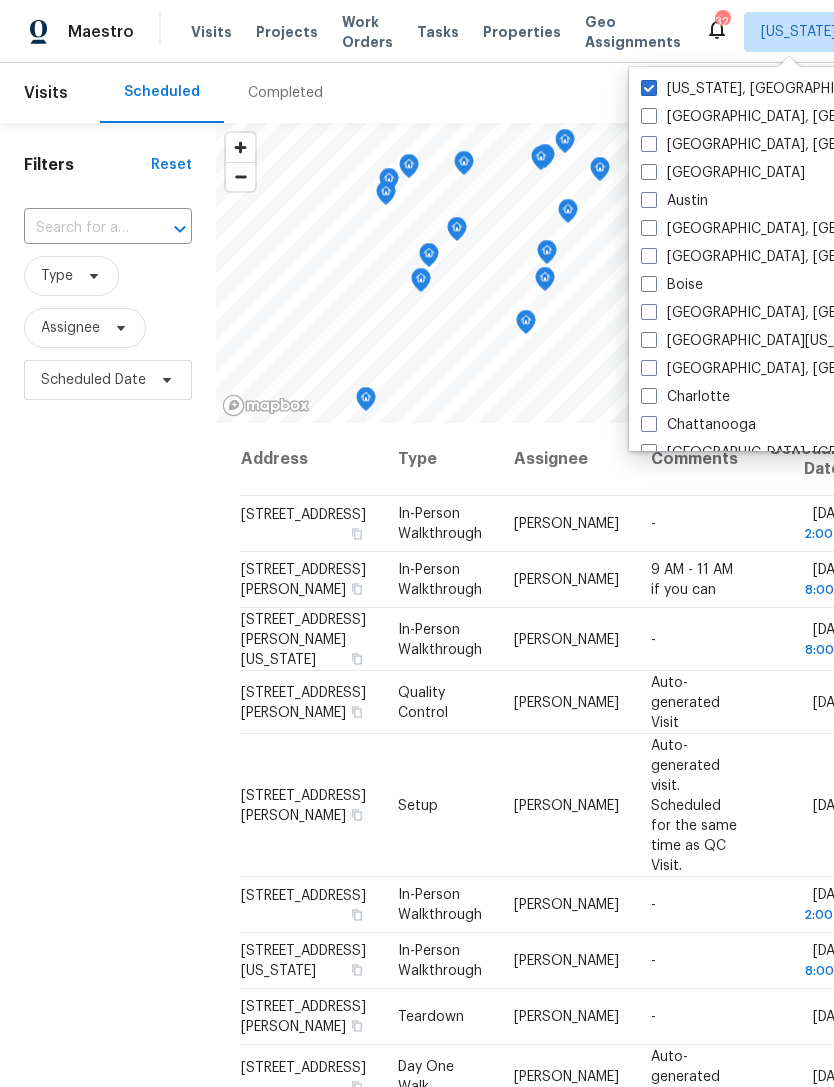 scroll, scrollTop: 0, scrollLeft: 0, axis: both 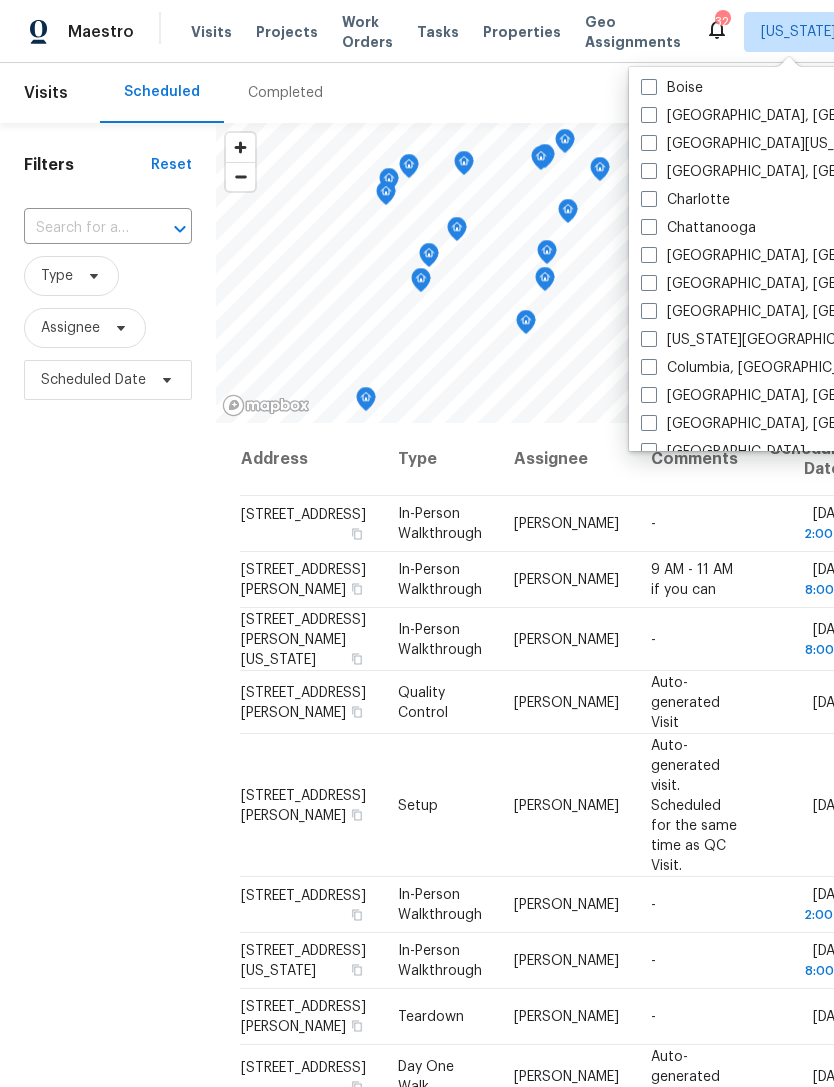 click at bounding box center [649, 367] 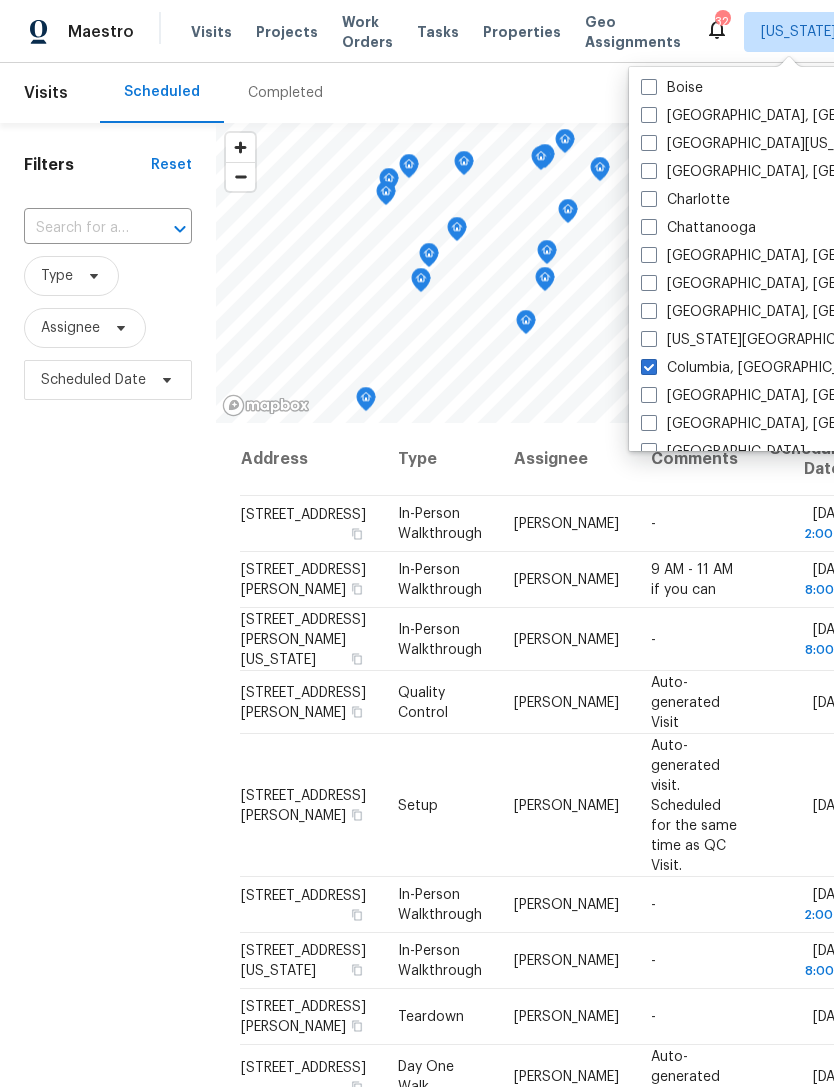 checkbox on "true" 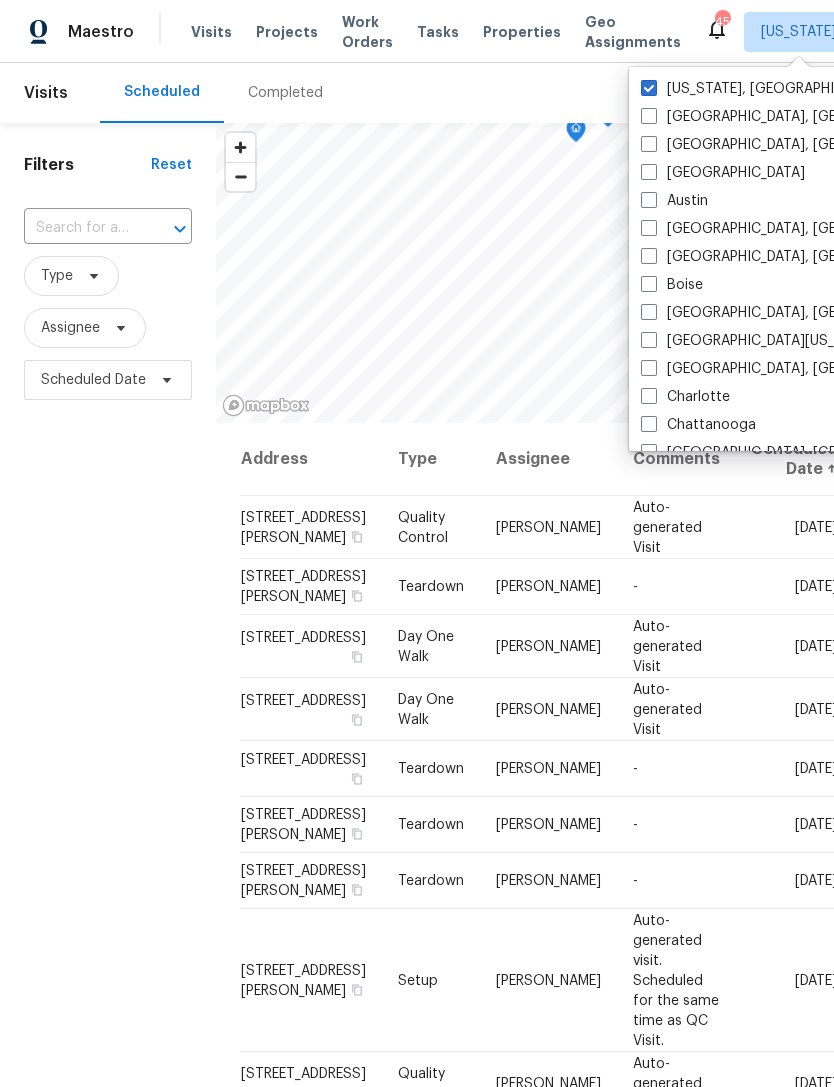 scroll, scrollTop: 0, scrollLeft: 0, axis: both 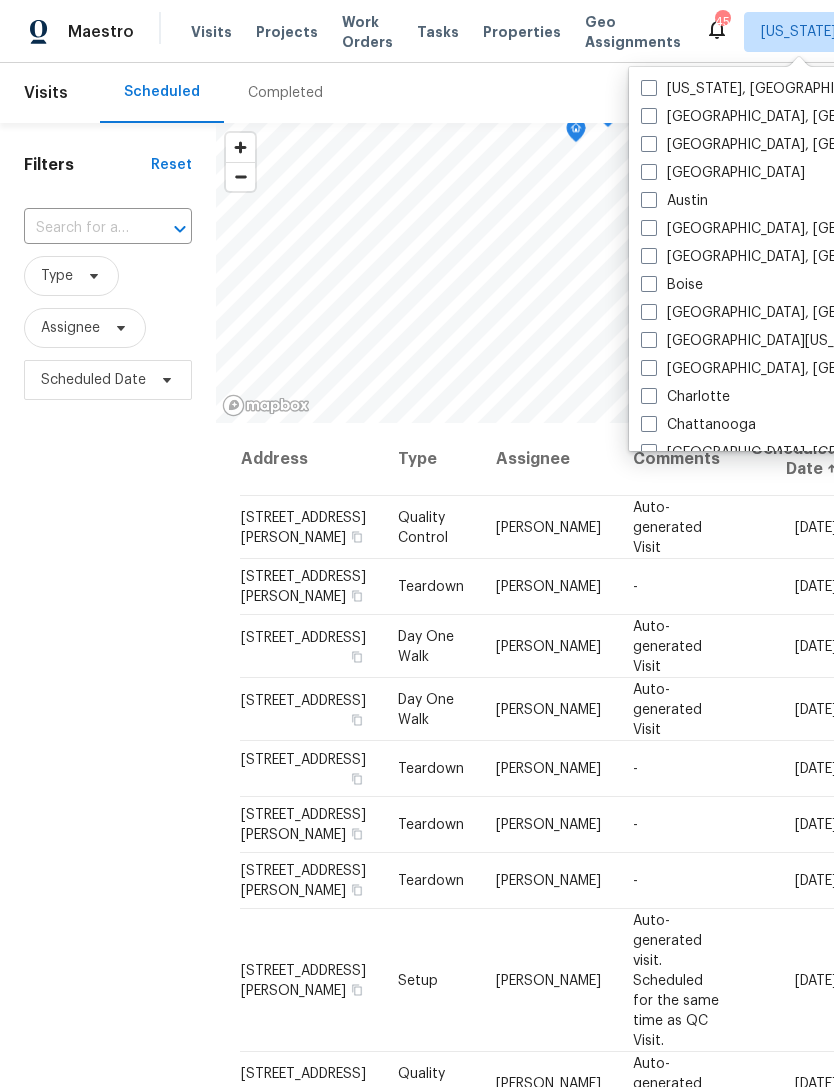 checkbox on "false" 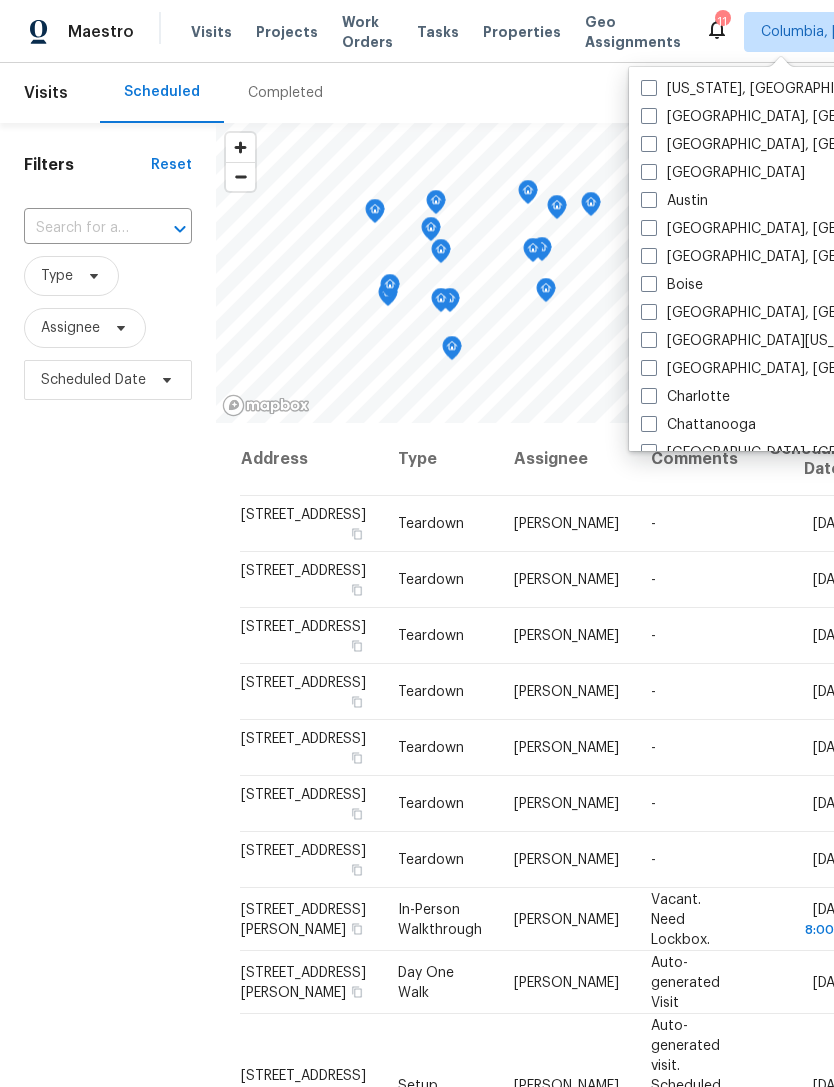 click on "Properties" at bounding box center [522, 32] 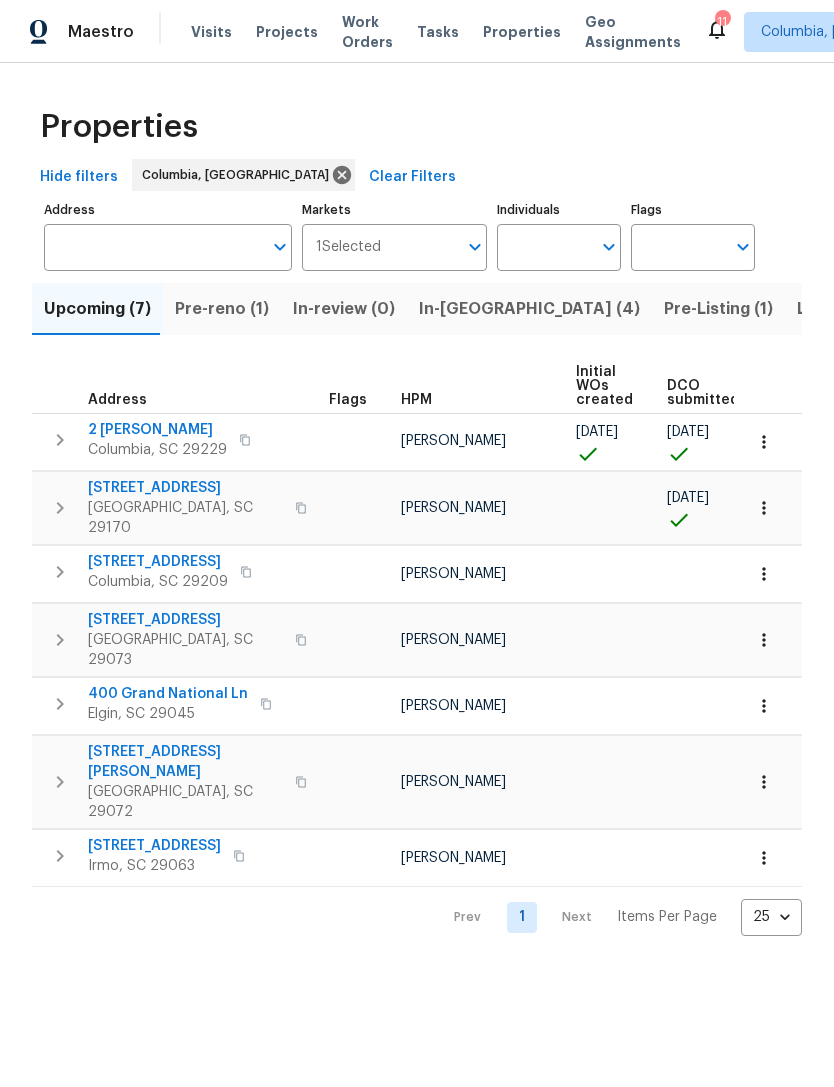 click on "Visits" at bounding box center [211, 32] 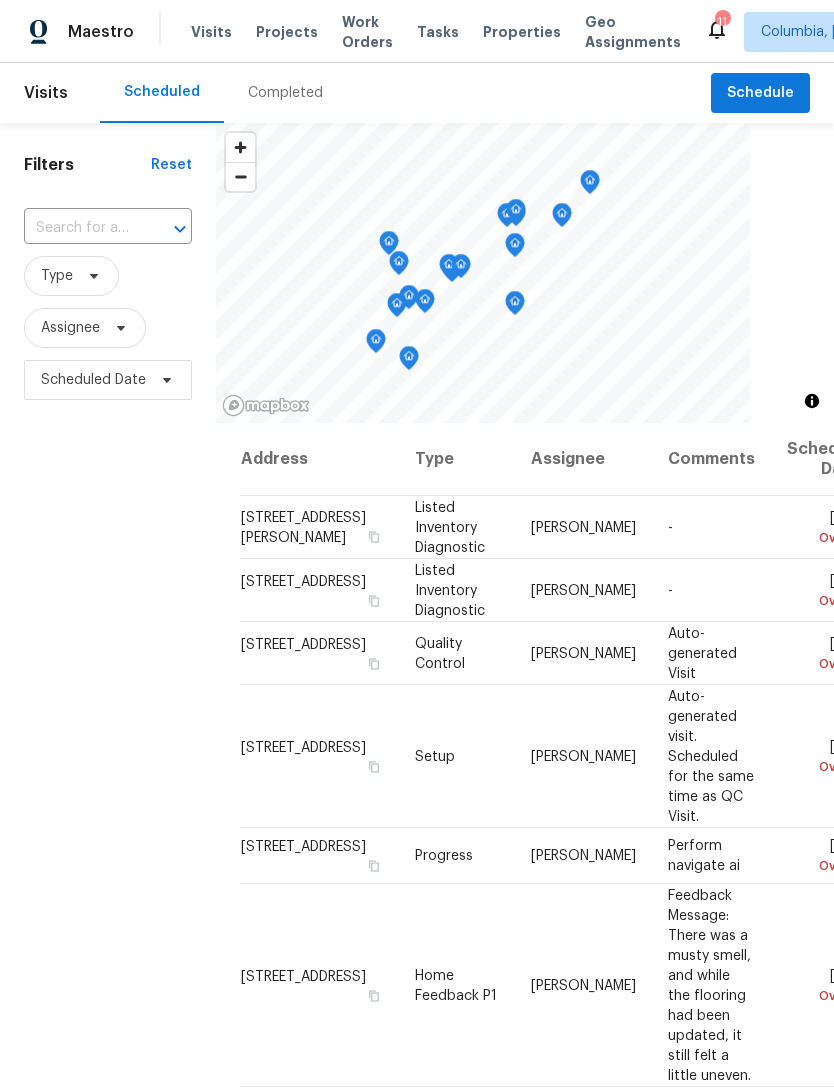 scroll, scrollTop: -2, scrollLeft: 0, axis: vertical 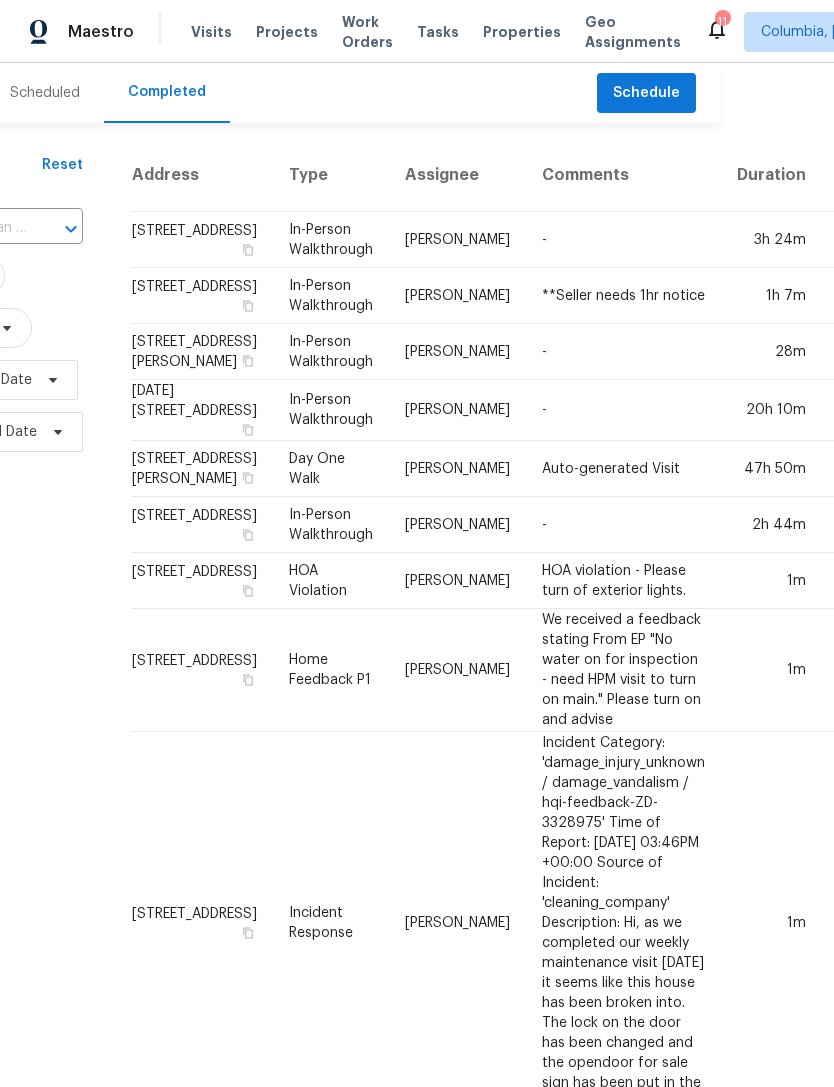 click on "Scheduled" at bounding box center [45, 93] 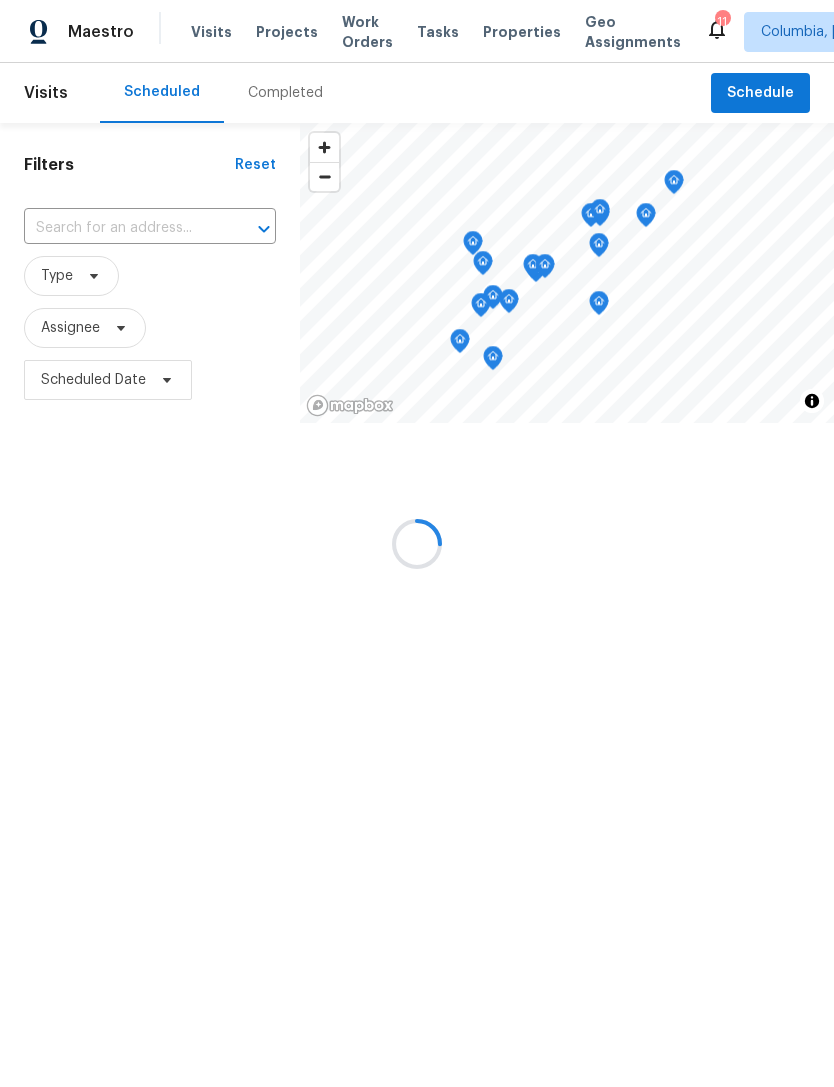 scroll, scrollTop: 0, scrollLeft: 0, axis: both 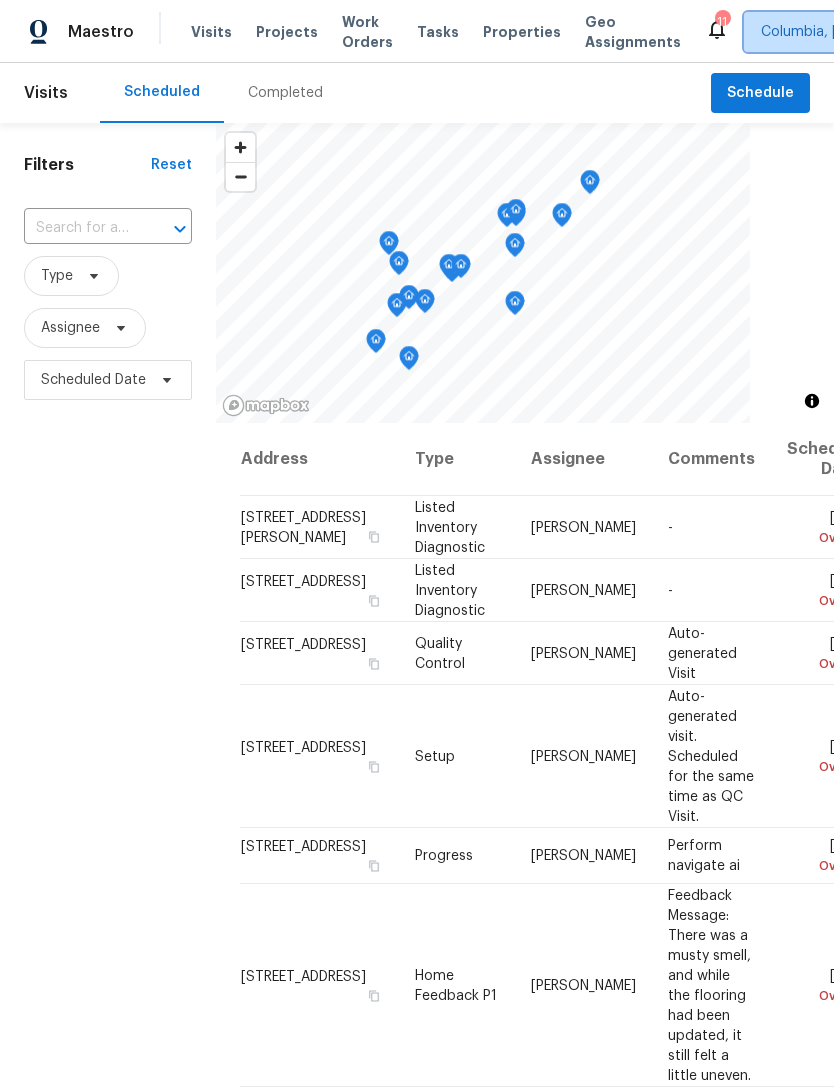 click on "Columbia, [GEOGRAPHIC_DATA]" at bounding box center (865, 32) 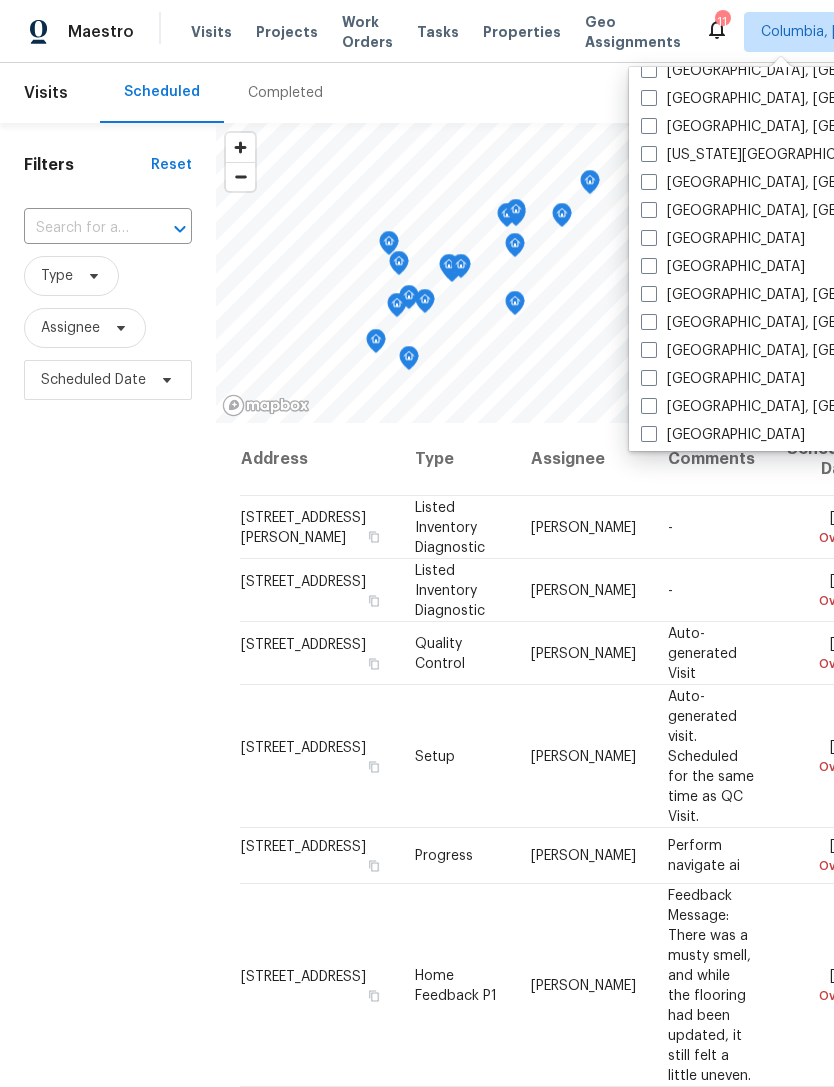 scroll, scrollTop: 389, scrollLeft: 0, axis: vertical 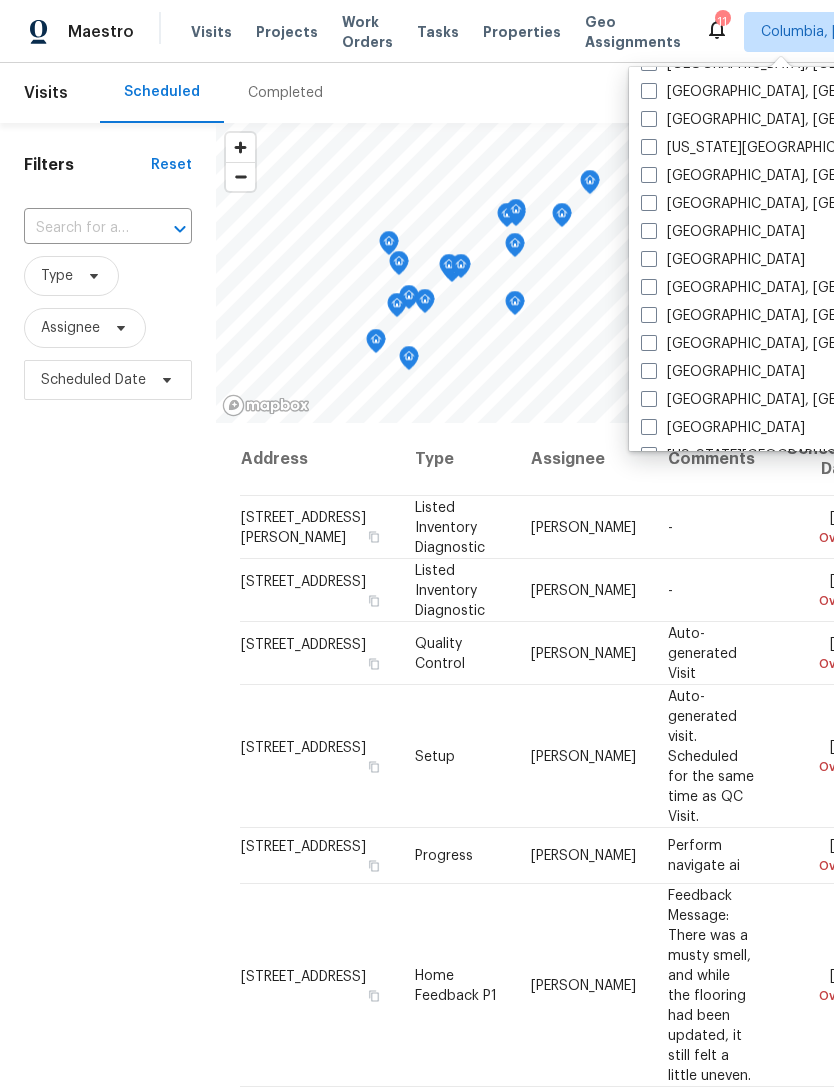 click on "[GEOGRAPHIC_DATA], [GEOGRAPHIC_DATA]" at bounding box center [796, 344] 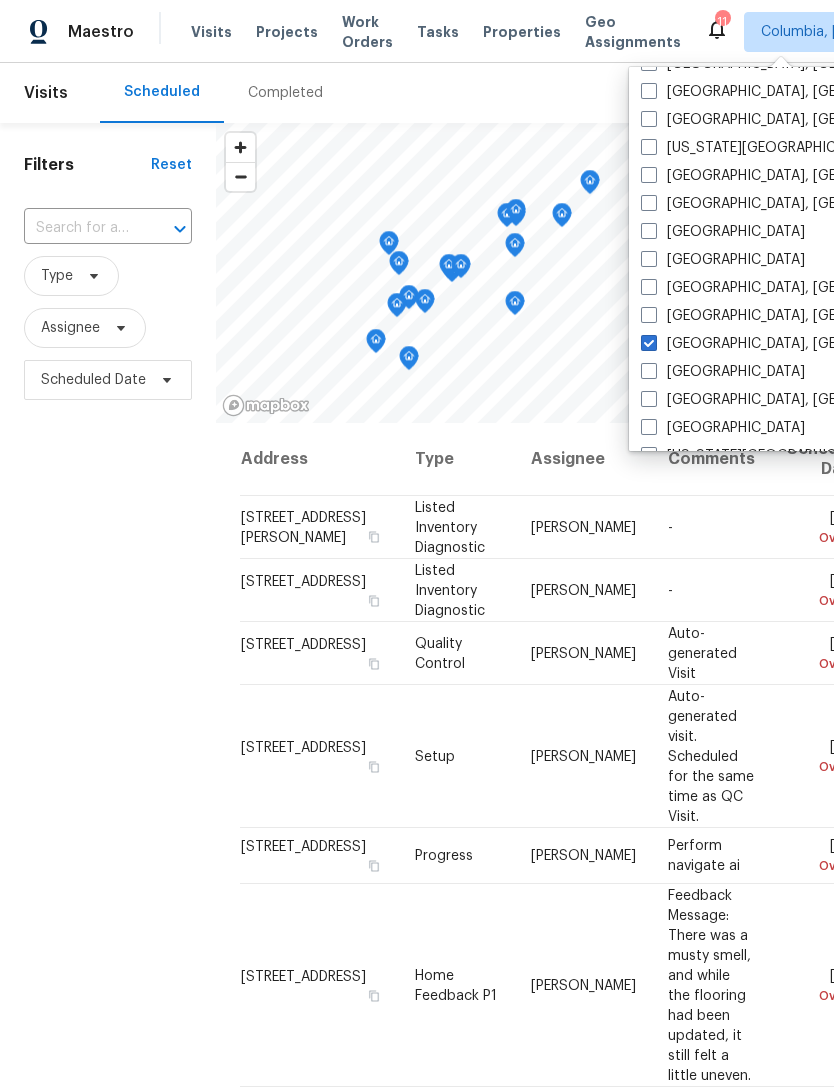 checkbox on "true" 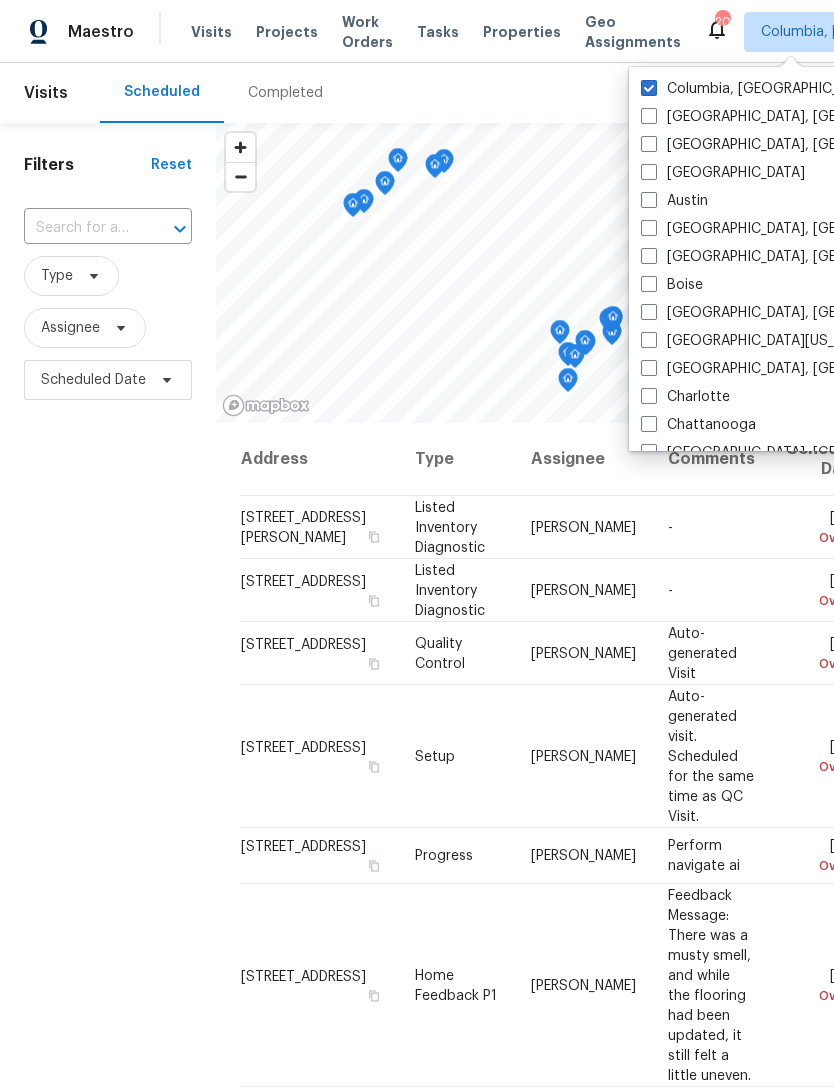scroll, scrollTop: 0, scrollLeft: 0, axis: both 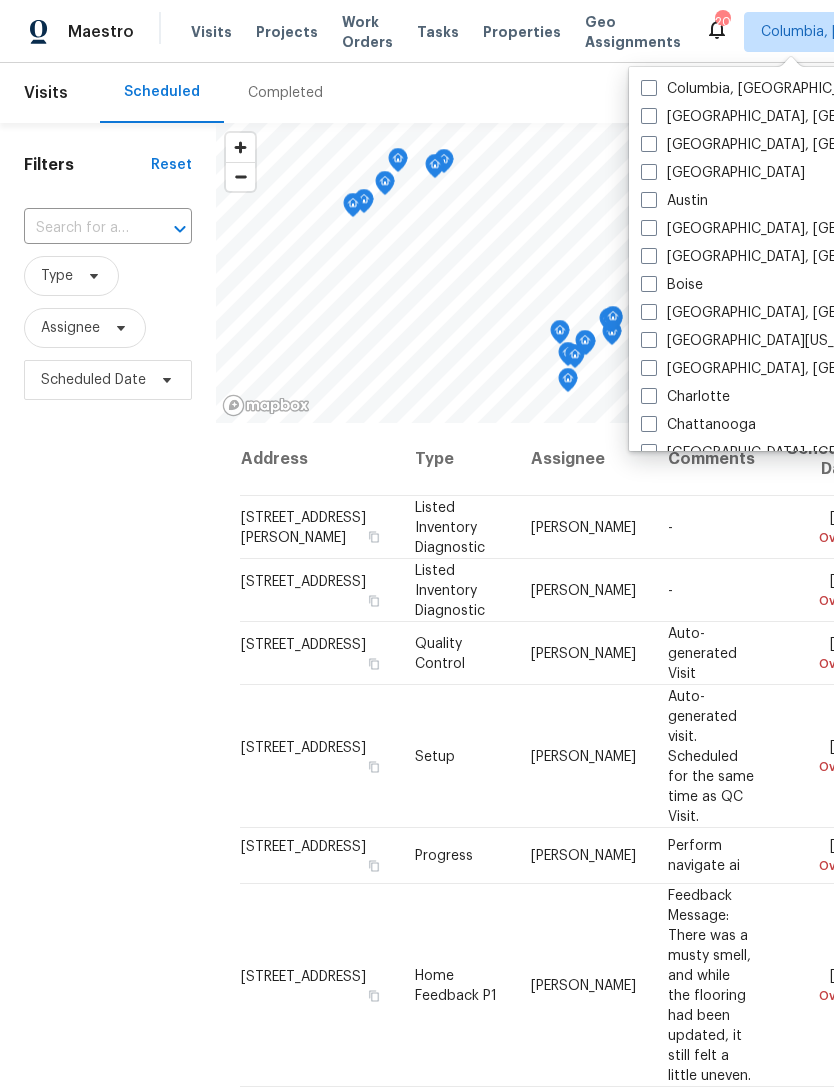 checkbox on "false" 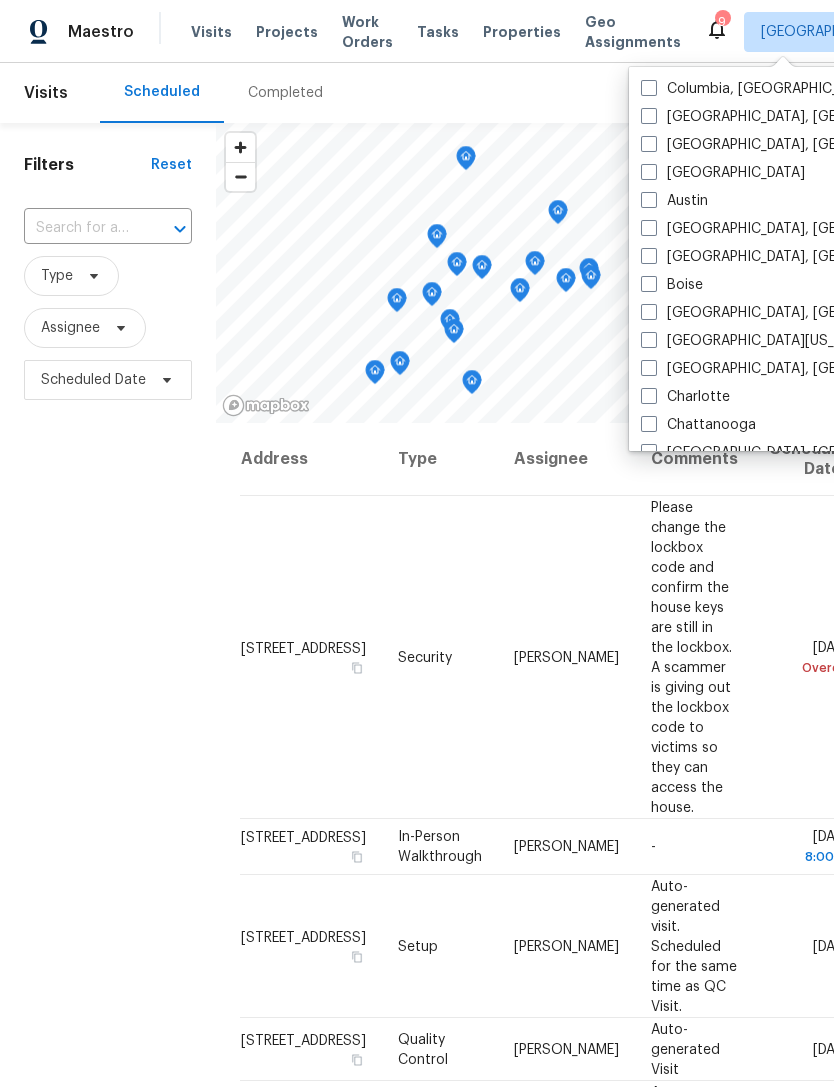 click on "Properties" at bounding box center (522, 32) 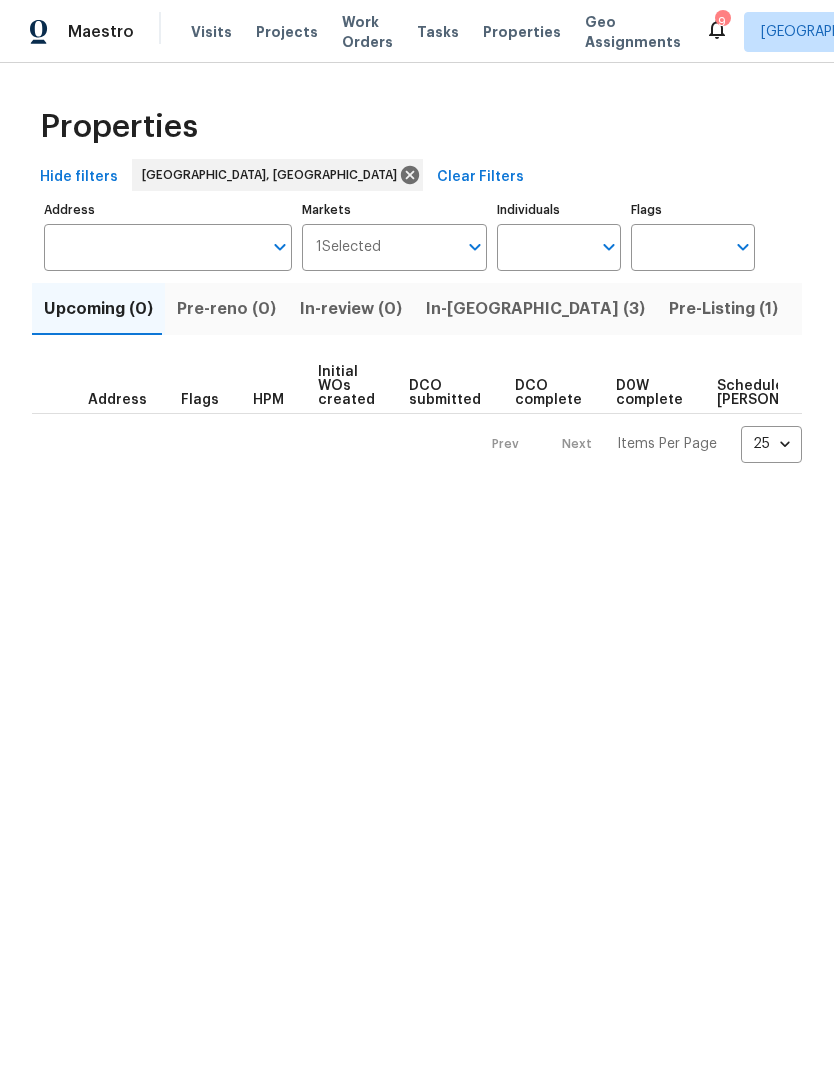 click on "Visits" at bounding box center [211, 32] 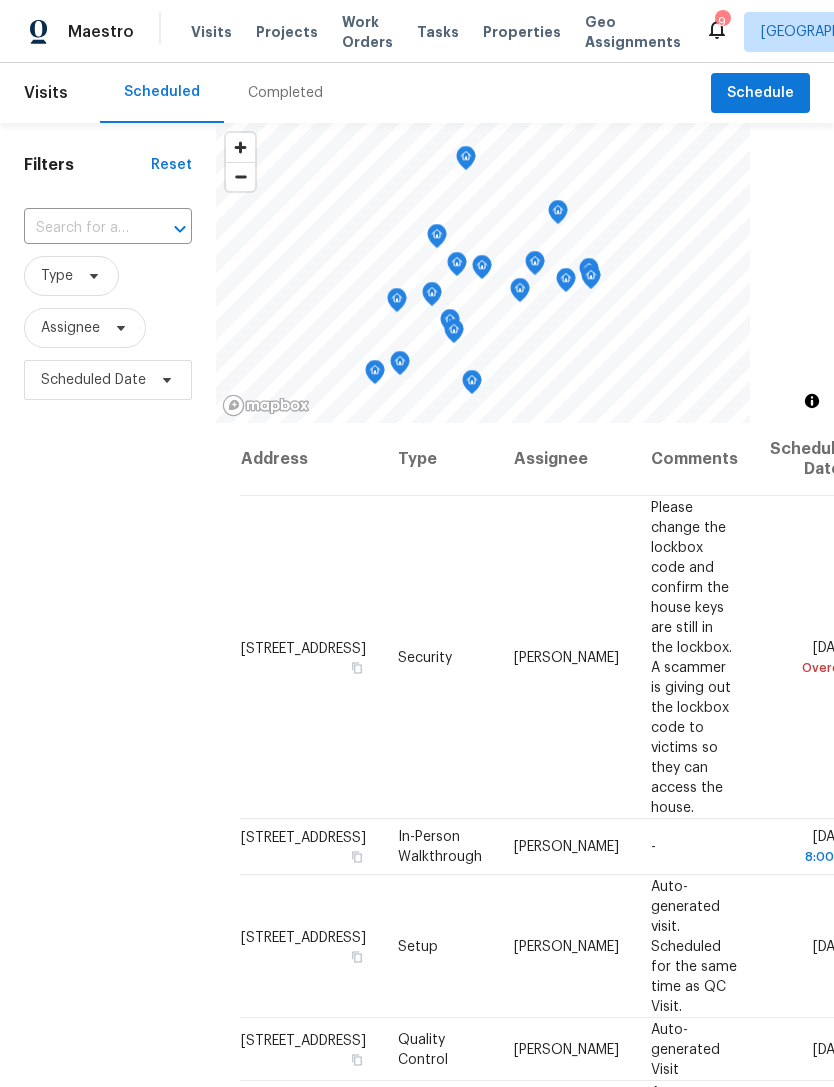 click on "Completed" at bounding box center [285, 93] 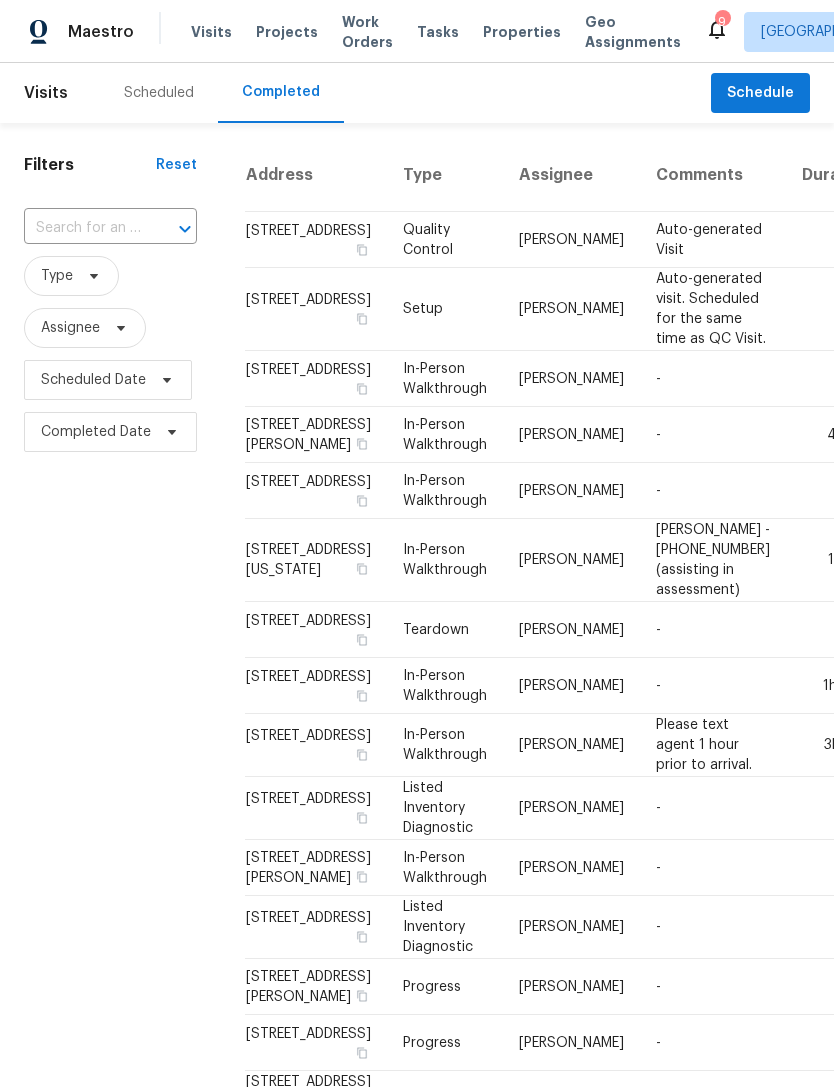 scroll, scrollTop: 0, scrollLeft: 0, axis: both 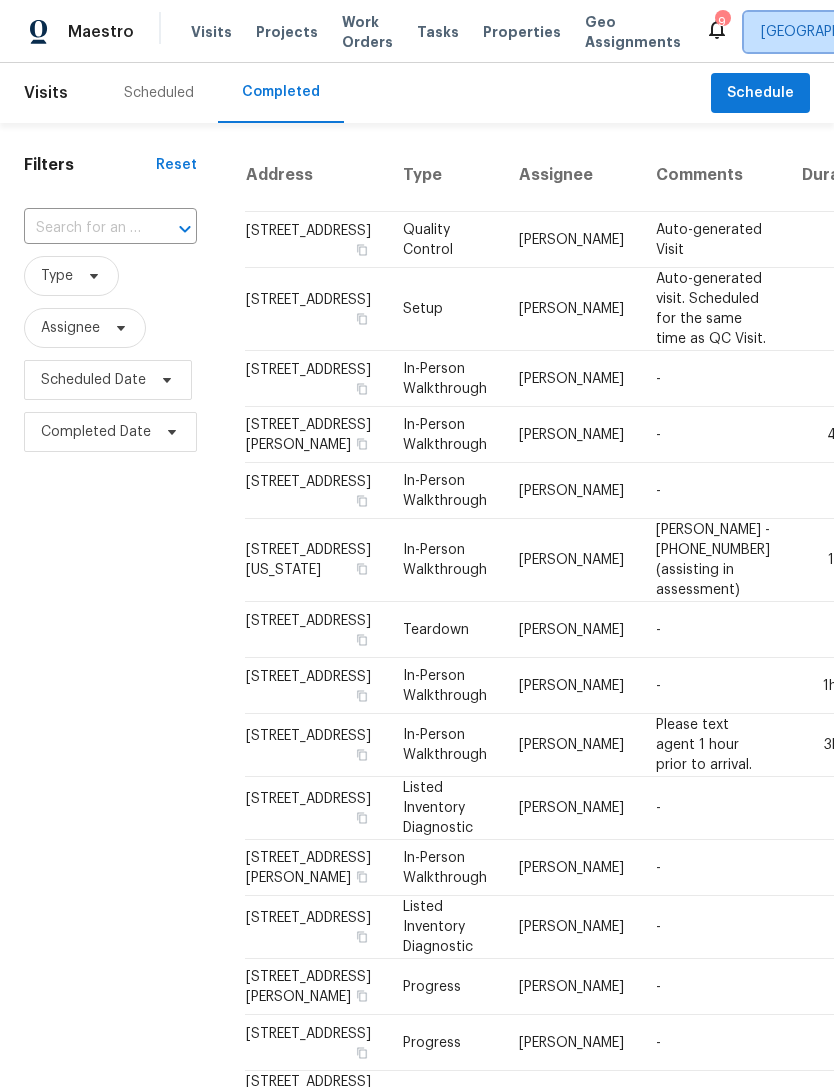 click on "[GEOGRAPHIC_DATA], [GEOGRAPHIC_DATA]" at bounding box center (903, 32) 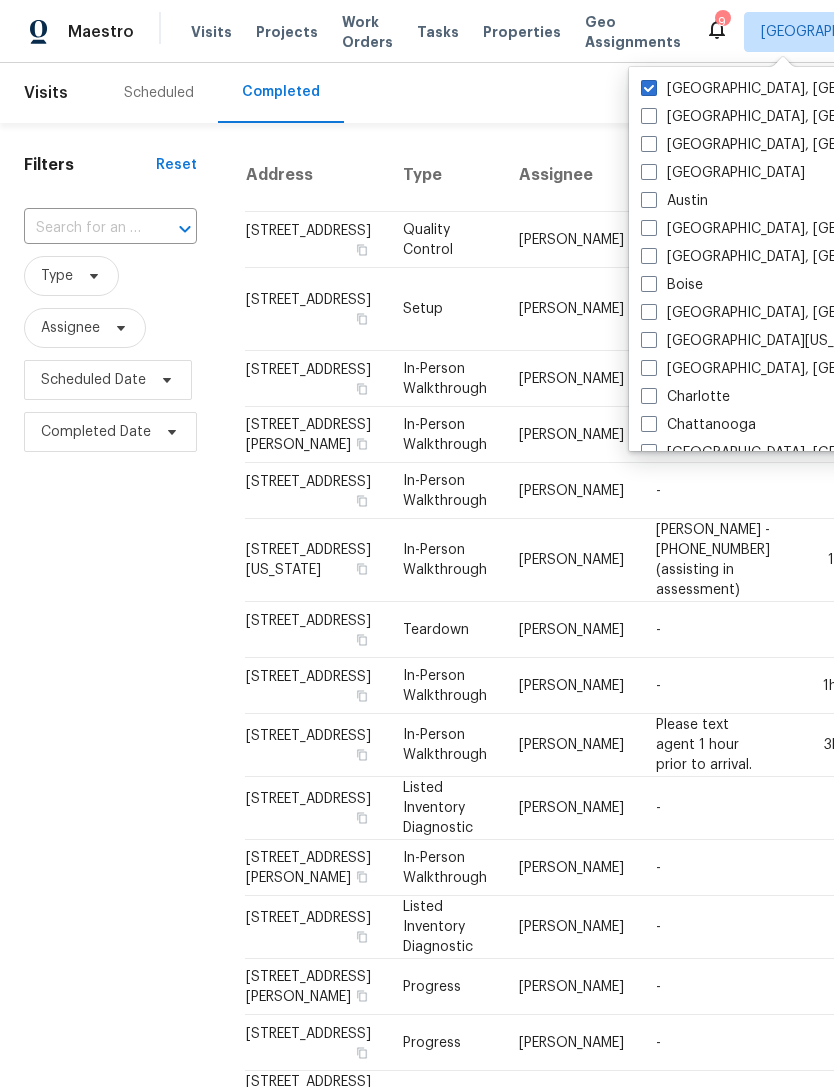 click on "[GEOGRAPHIC_DATA], [GEOGRAPHIC_DATA]" at bounding box center (796, 369) 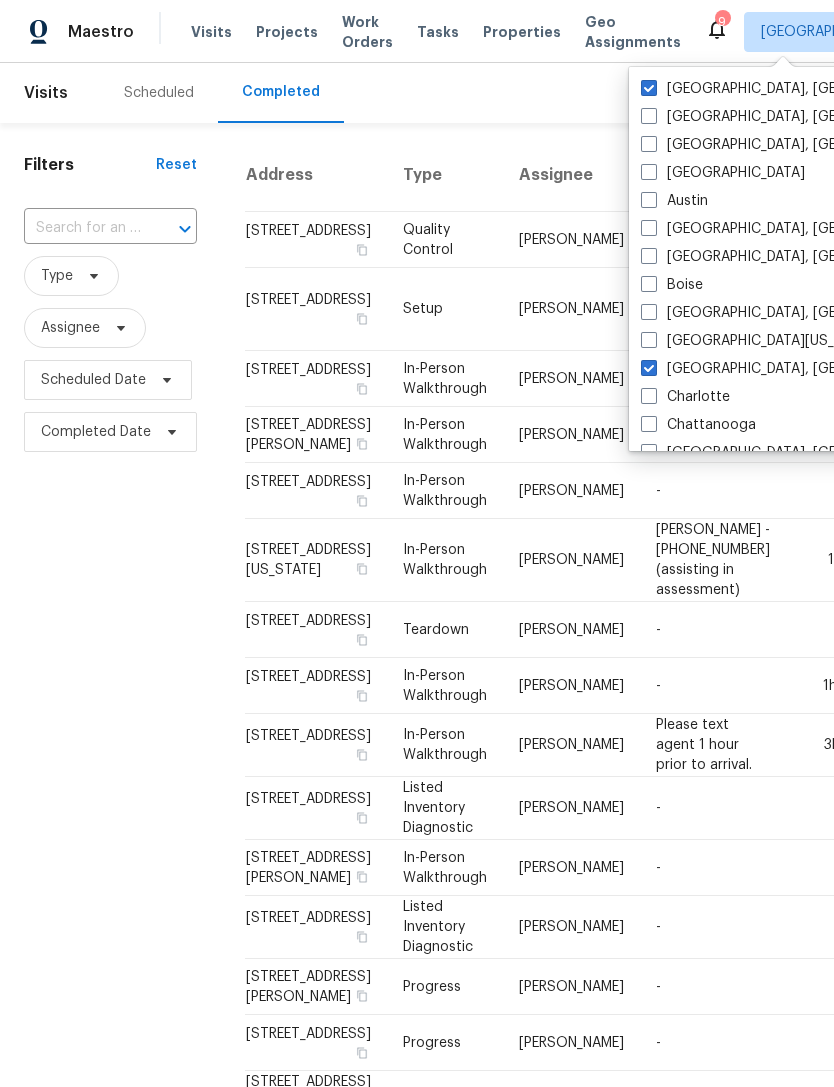 checkbox on "true" 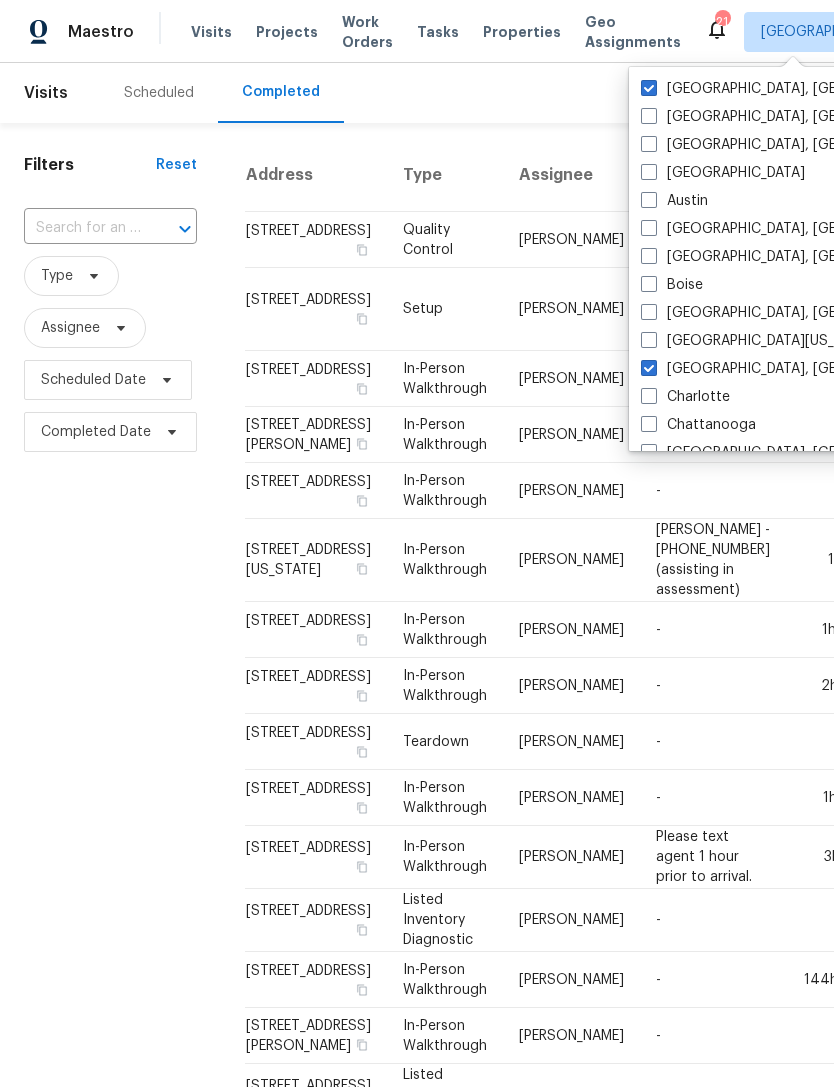 click at bounding box center [649, 88] 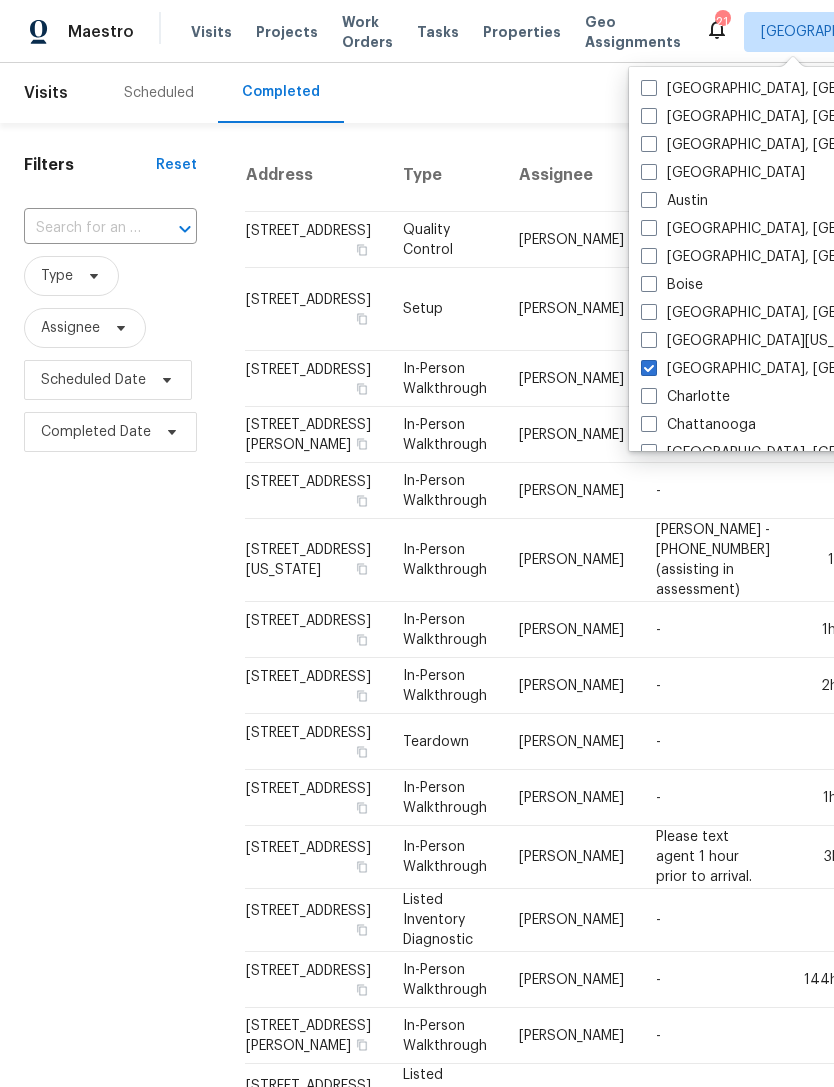 checkbox on "false" 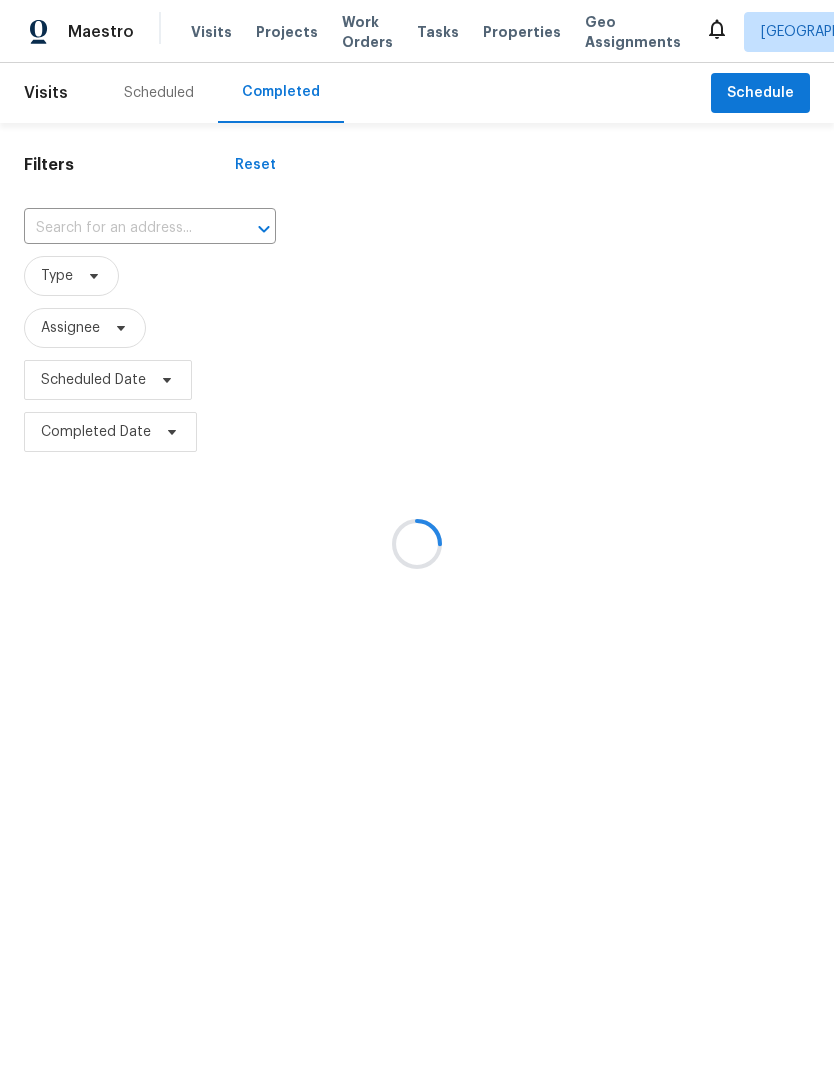scroll, scrollTop: 0, scrollLeft: 0, axis: both 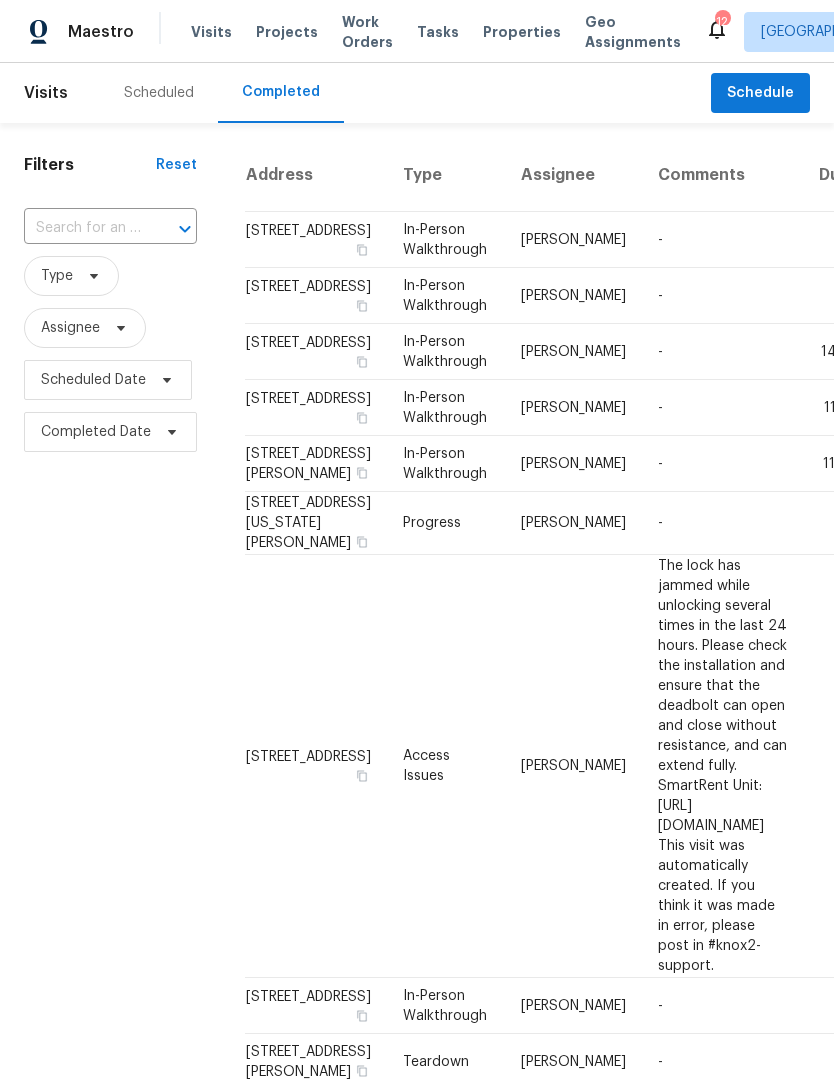 click on "Scheduled" at bounding box center [159, 93] 